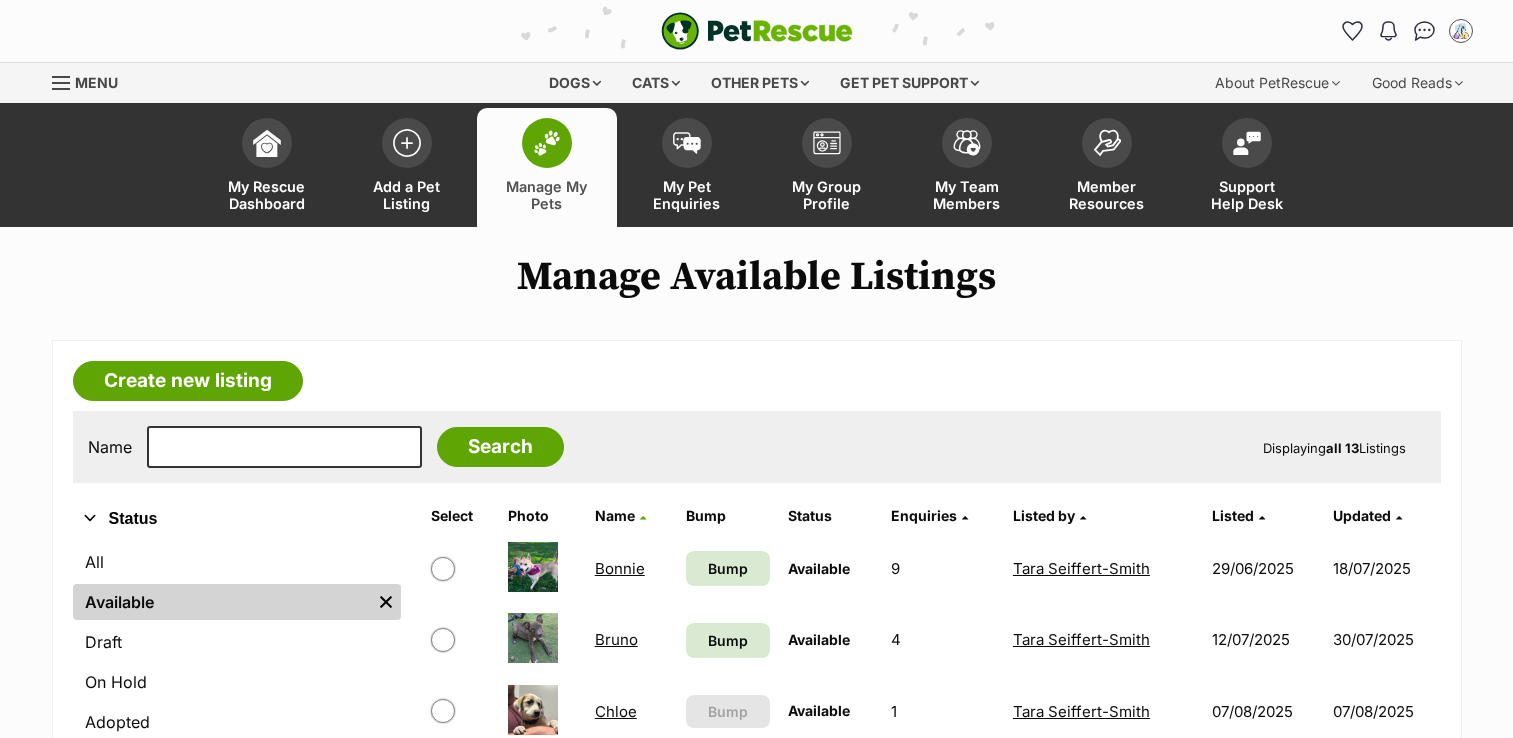 scroll, scrollTop: 680, scrollLeft: 0, axis: vertical 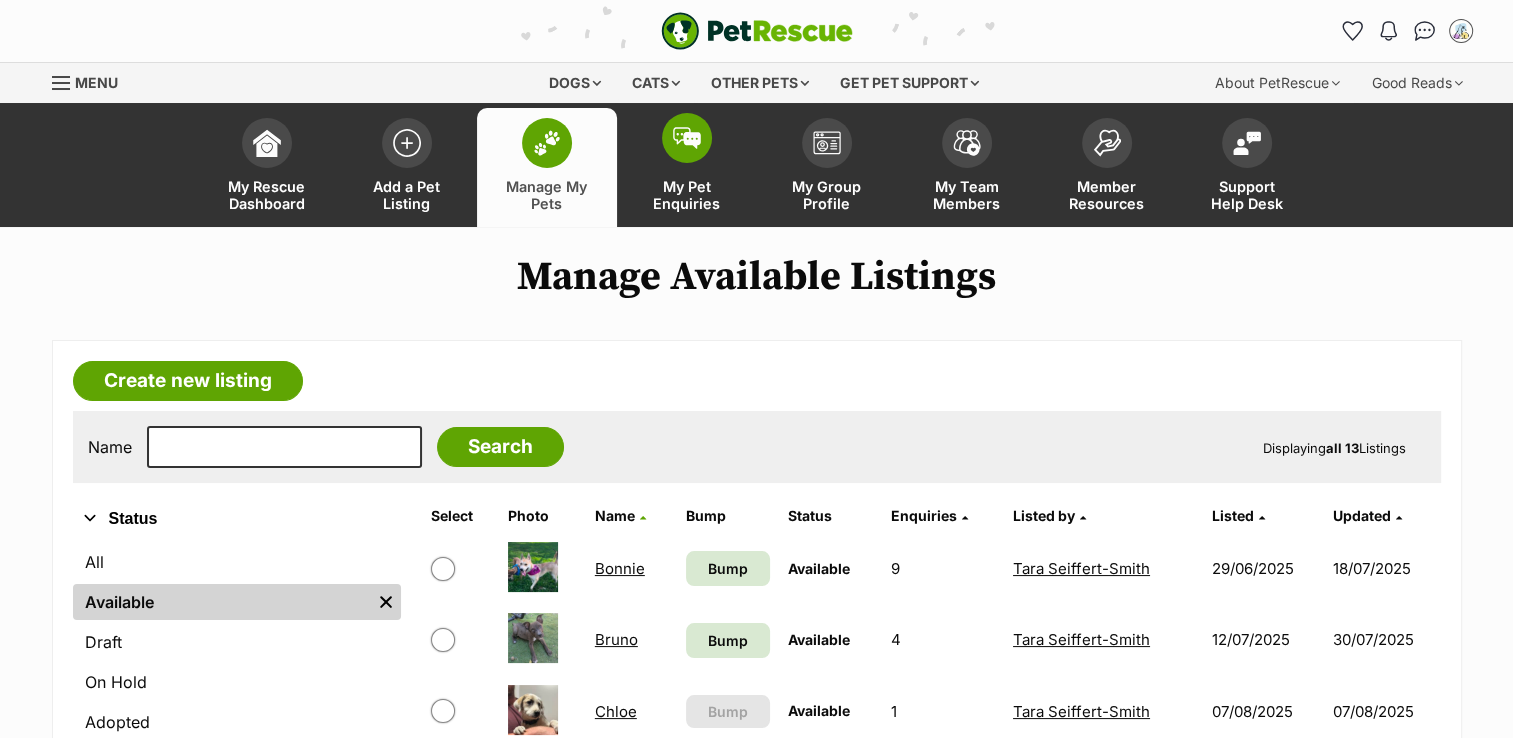 click on "My Pet Enquiries" at bounding box center [687, 195] 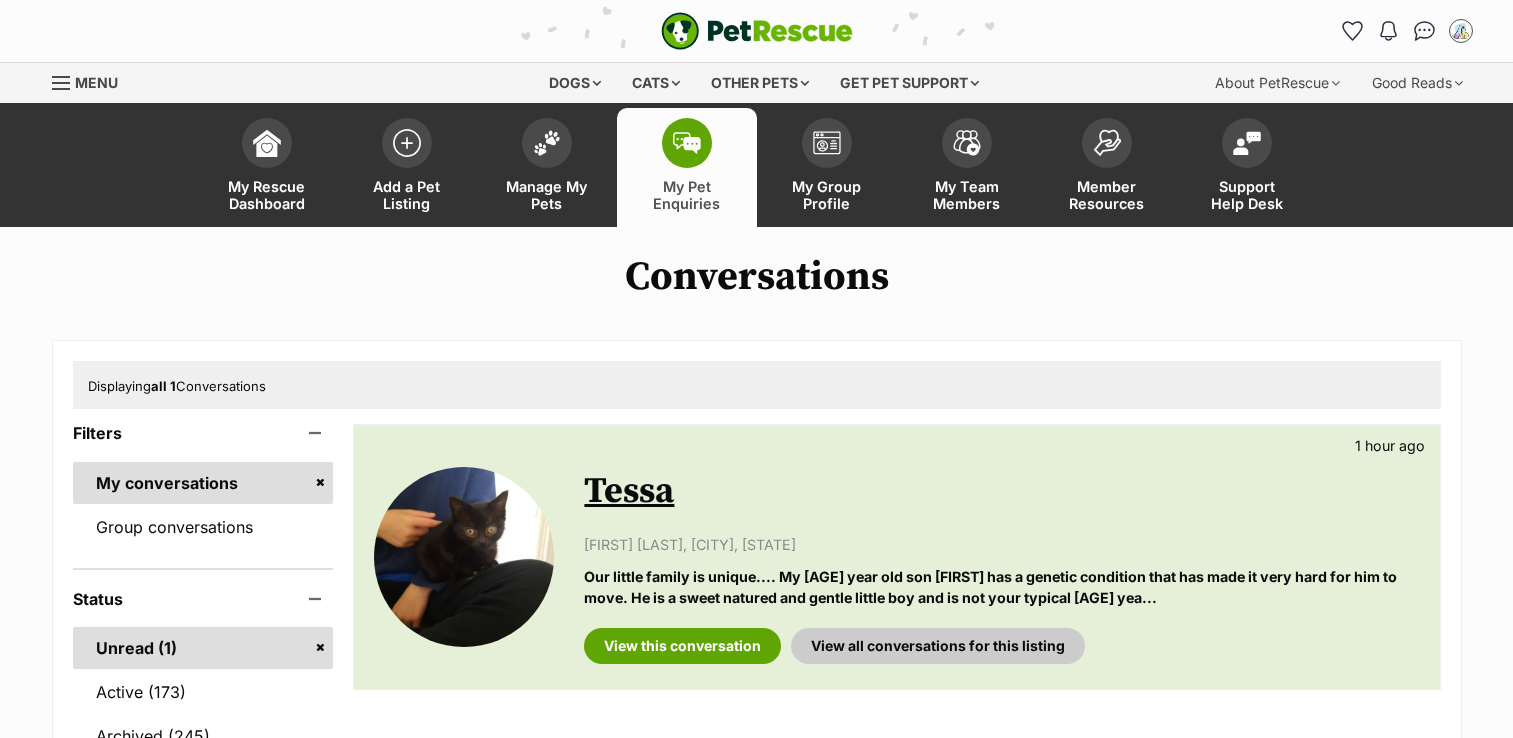 scroll, scrollTop: 0, scrollLeft: 0, axis: both 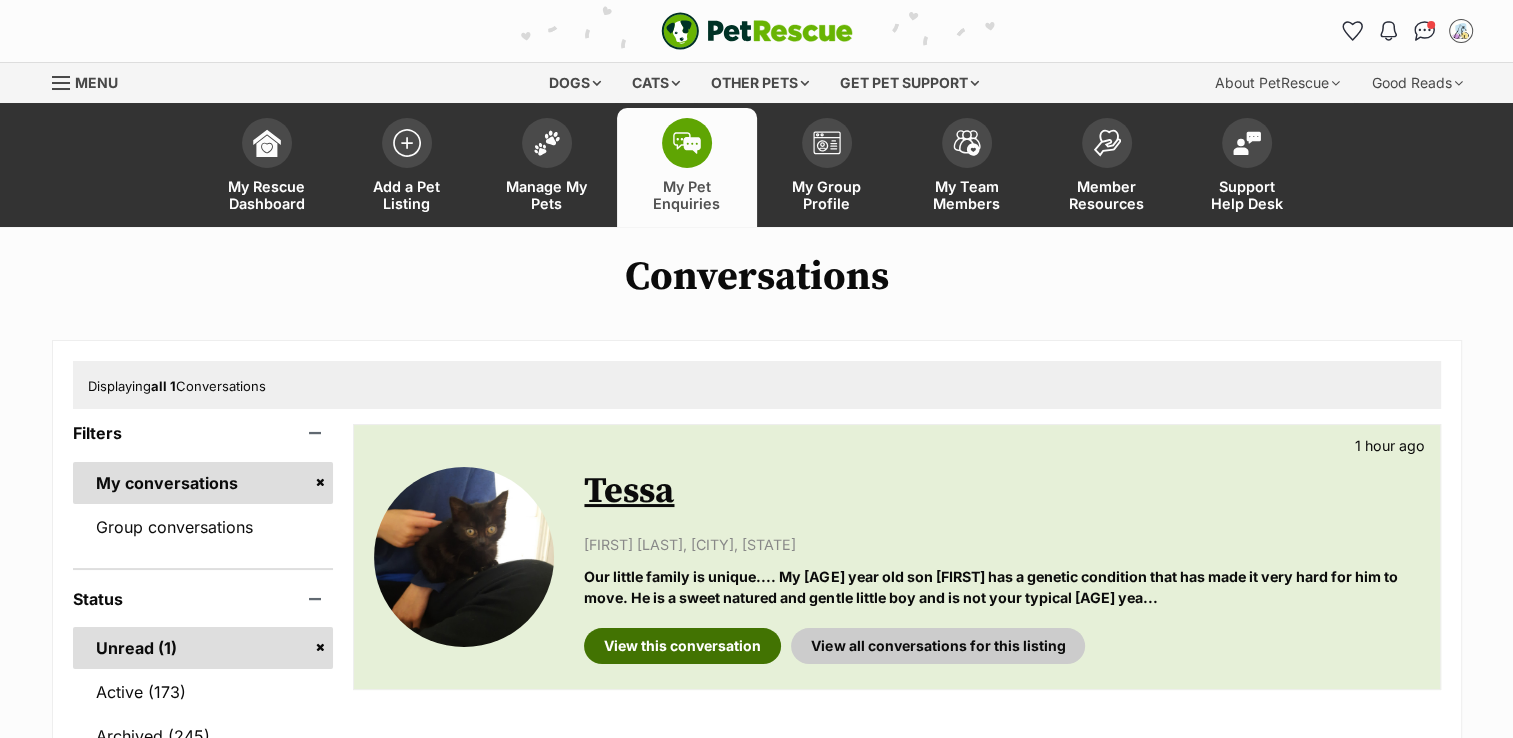 click on "View this conversation" at bounding box center [682, 646] 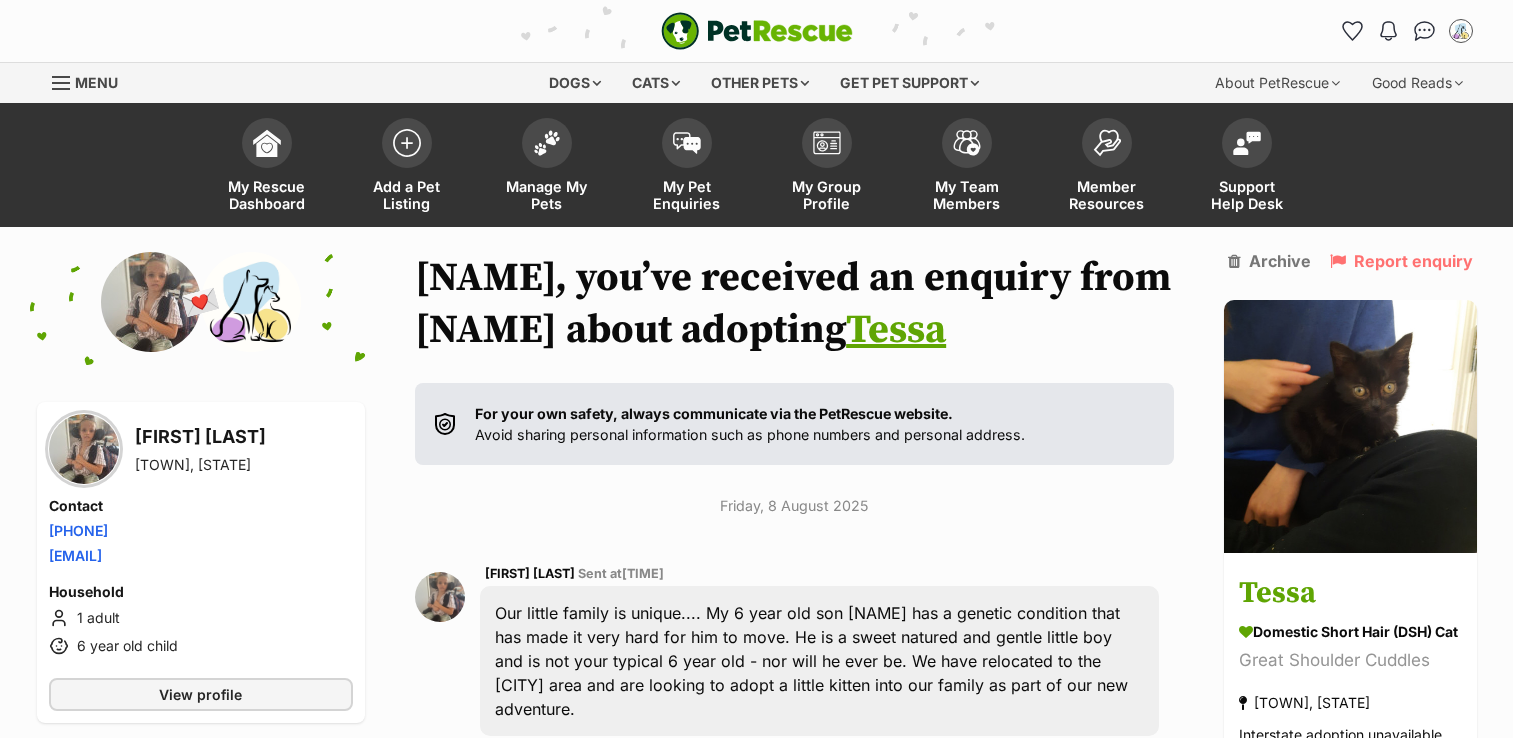 scroll, scrollTop: 0, scrollLeft: 0, axis: both 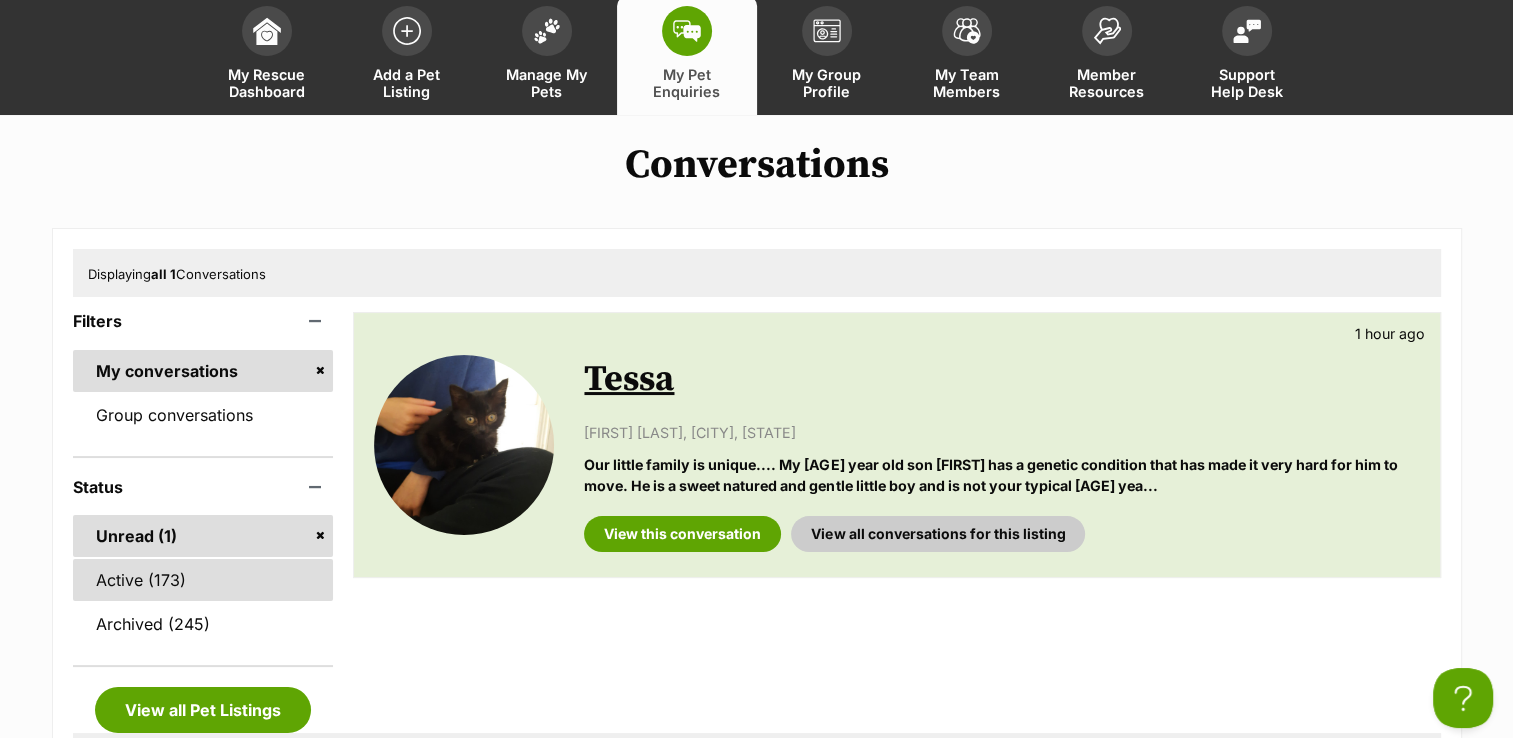 click on "Active (173)" at bounding box center (203, 580) 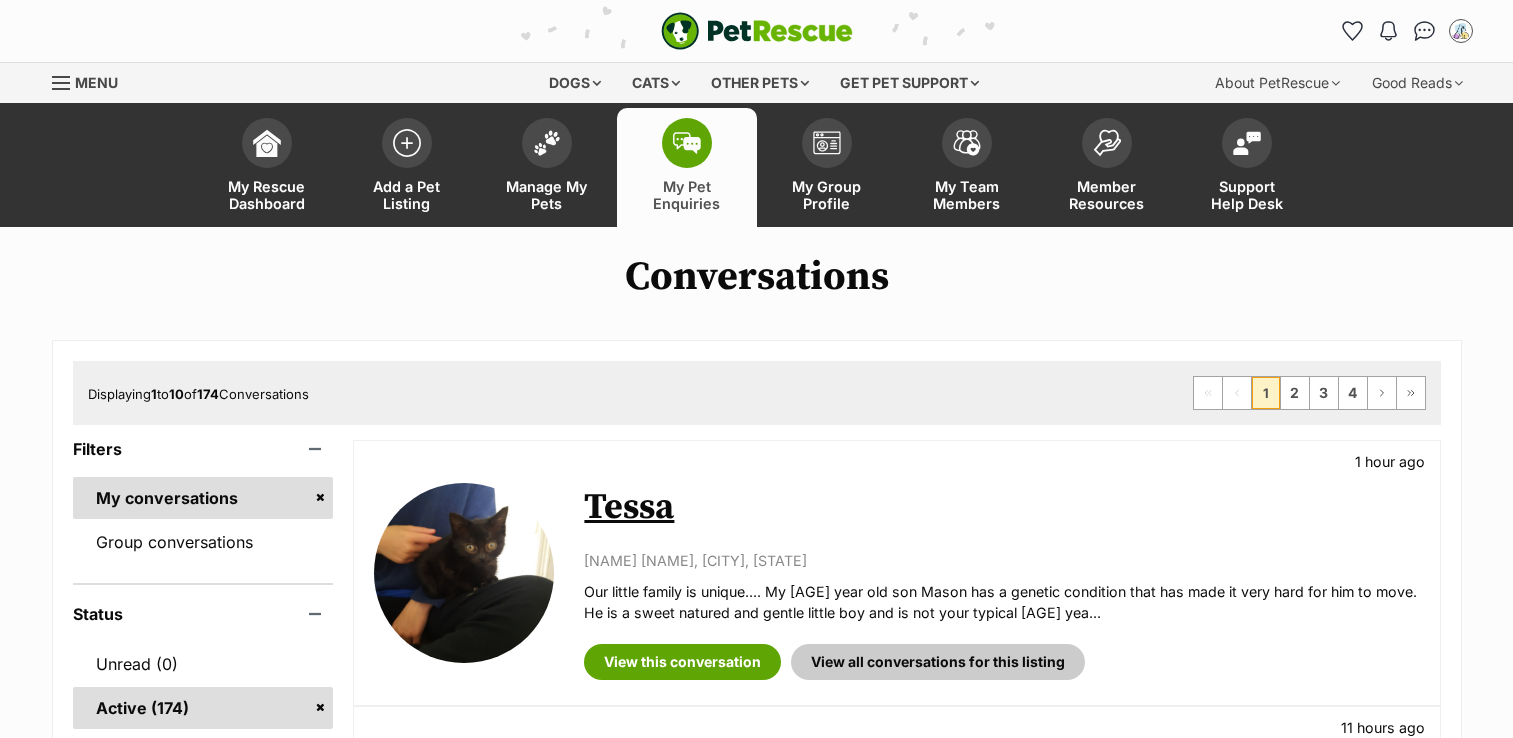 scroll, scrollTop: 0, scrollLeft: 0, axis: both 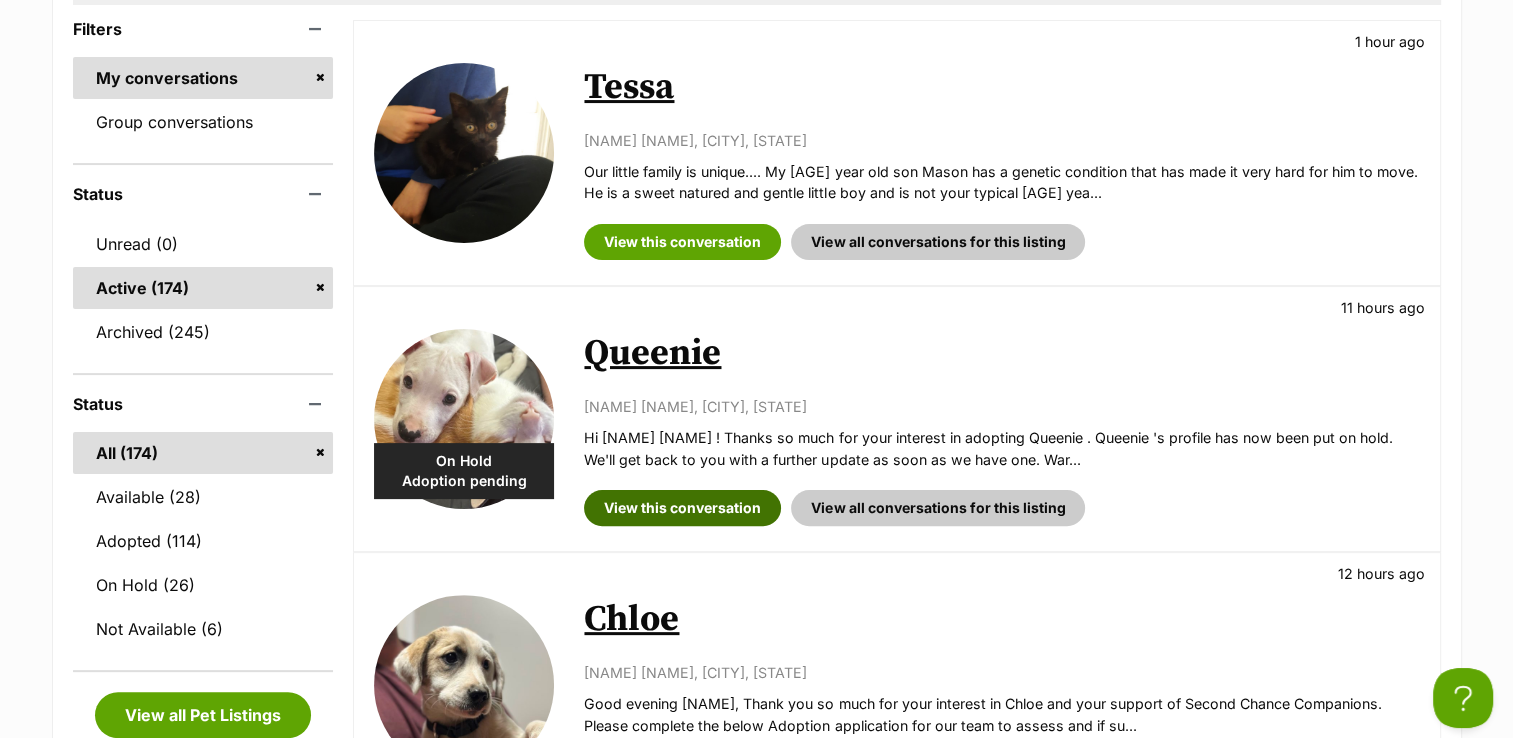 click on "View this conversation" at bounding box center [682, 508] 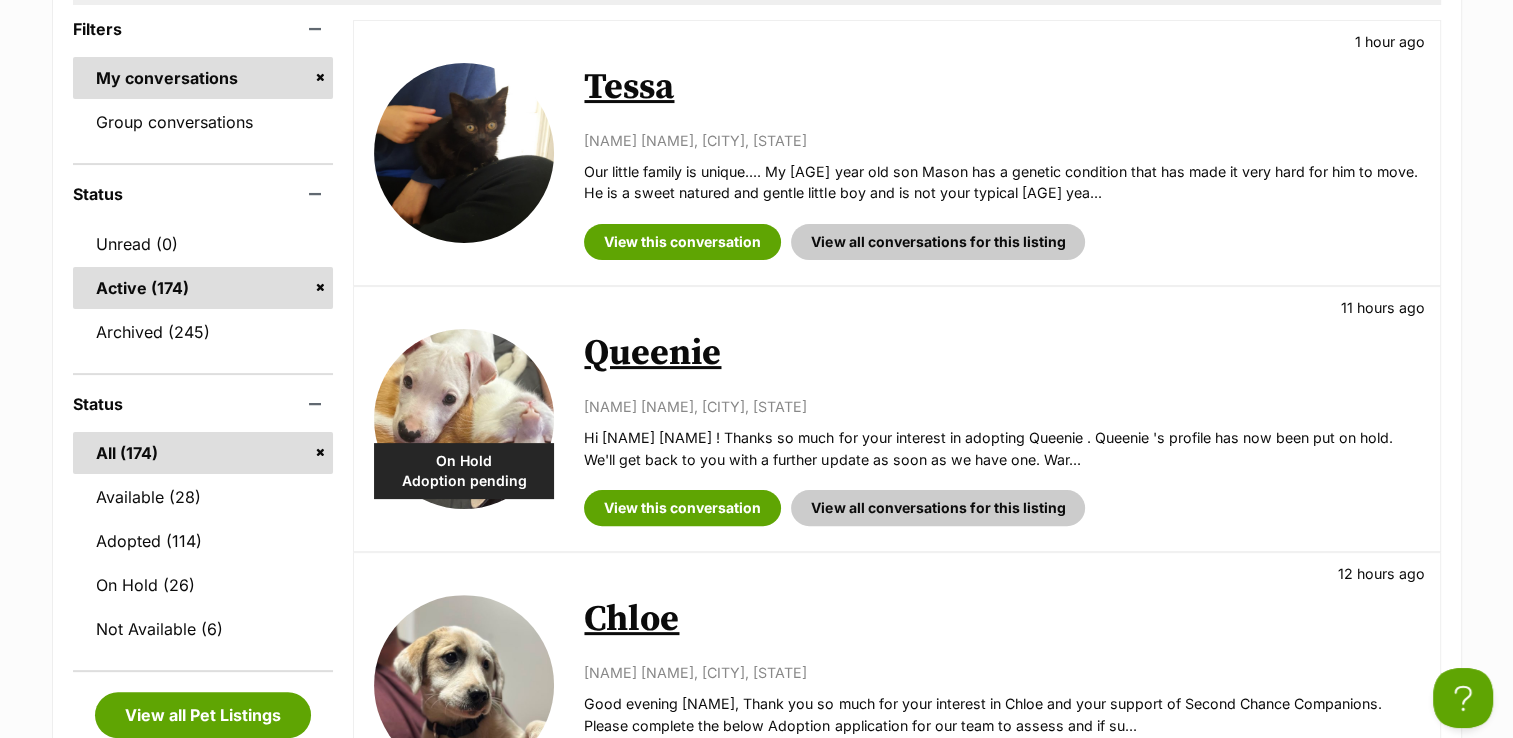 scroll, scrollTop: 0, scrollLeft: 0, axis: both 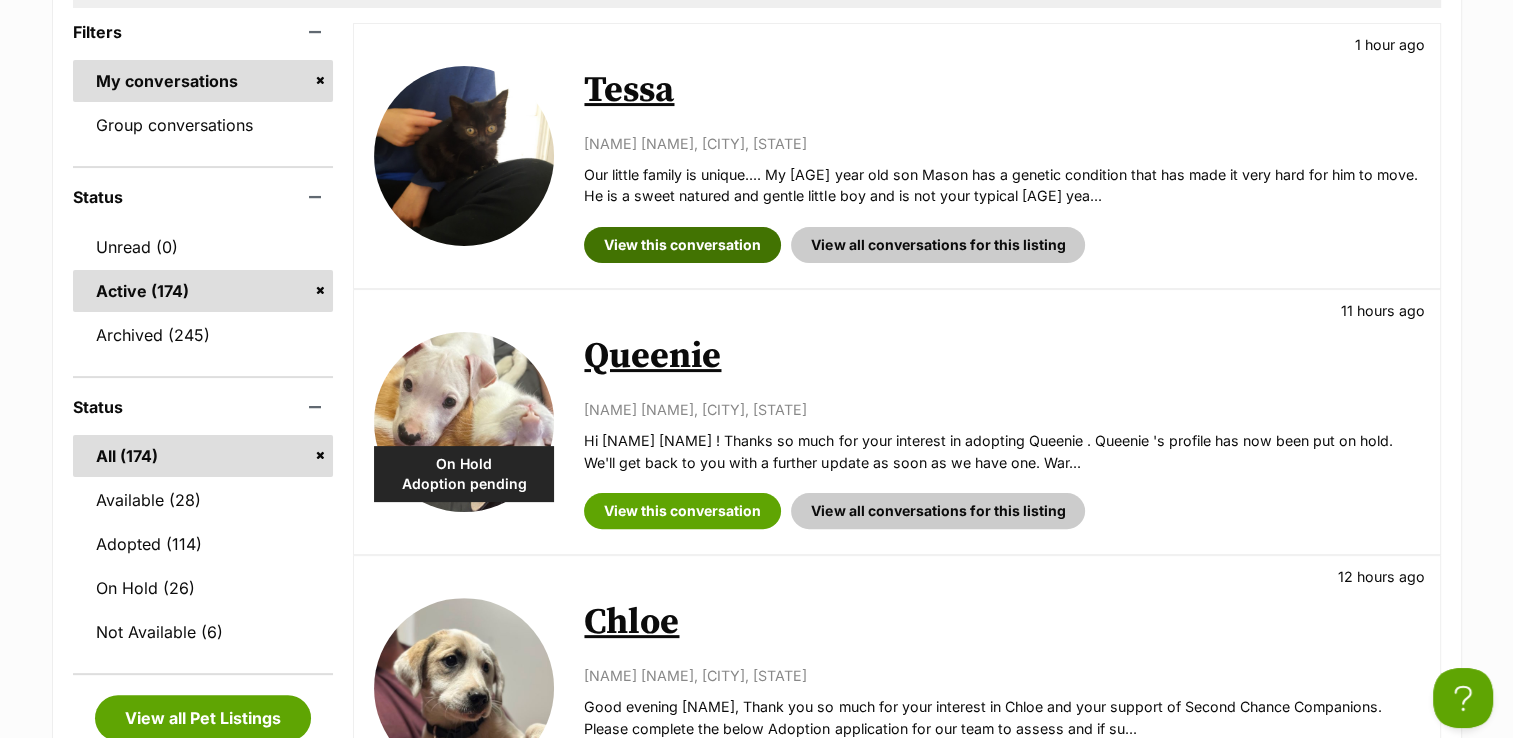 click on "View this conversation" at bounding box center [682, 245] 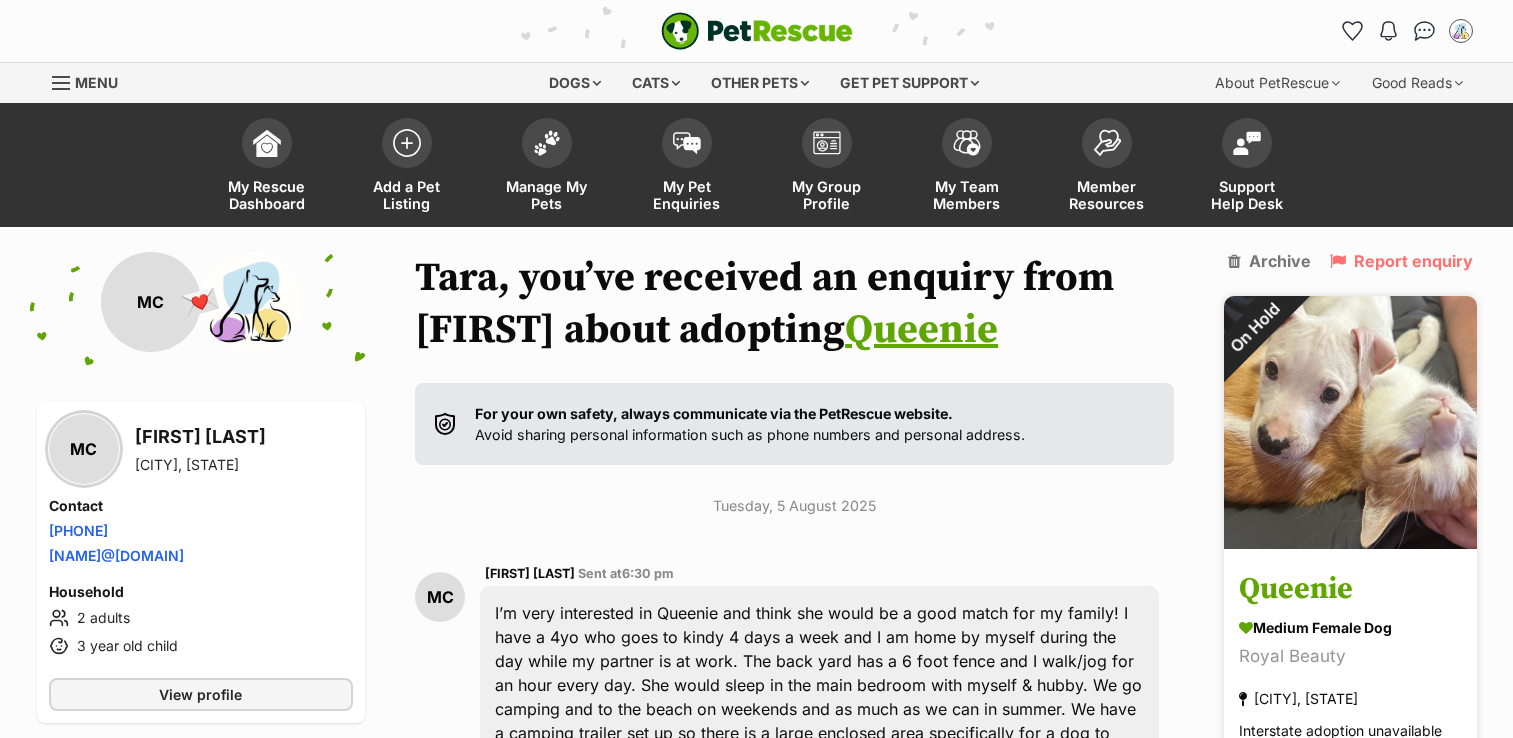 scroll, scrollTop: 0, scrollLeft: 0, axis: both 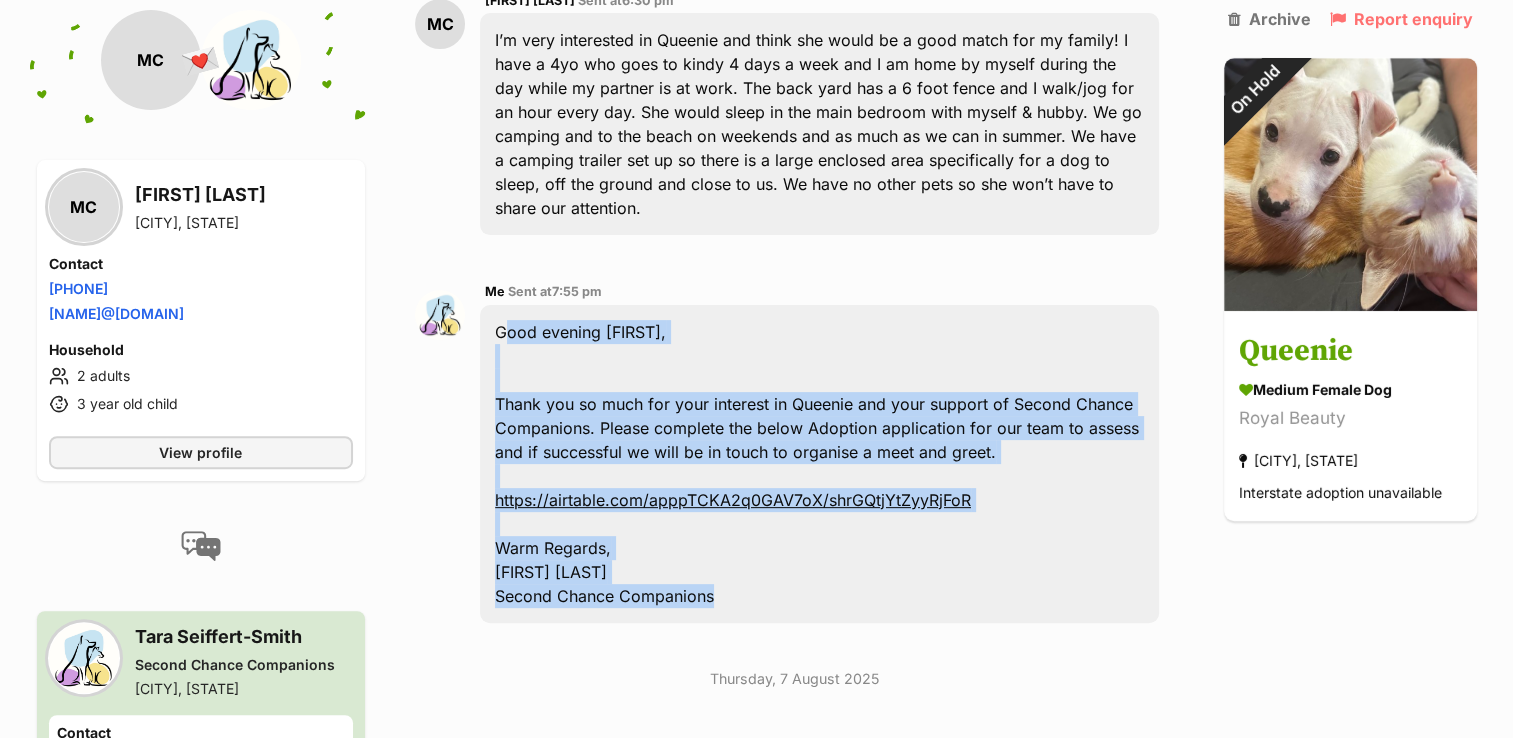 drag, startPoint x: 768, startPoint y: 610, endPoint x: 532, endPoint y: 325, distance: 370.02838 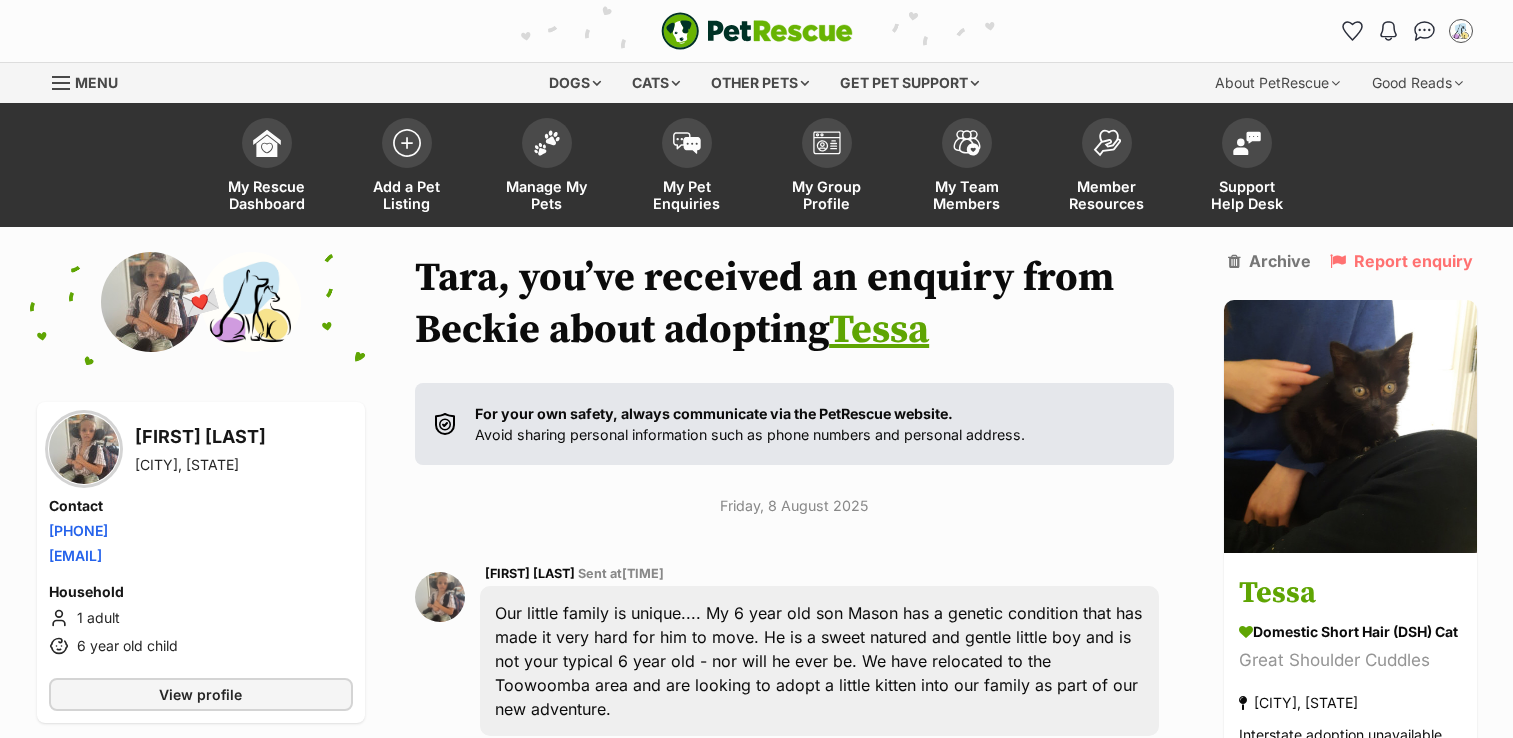 scroll, scrollTop: 0, scrollLeft: 0, axis: both 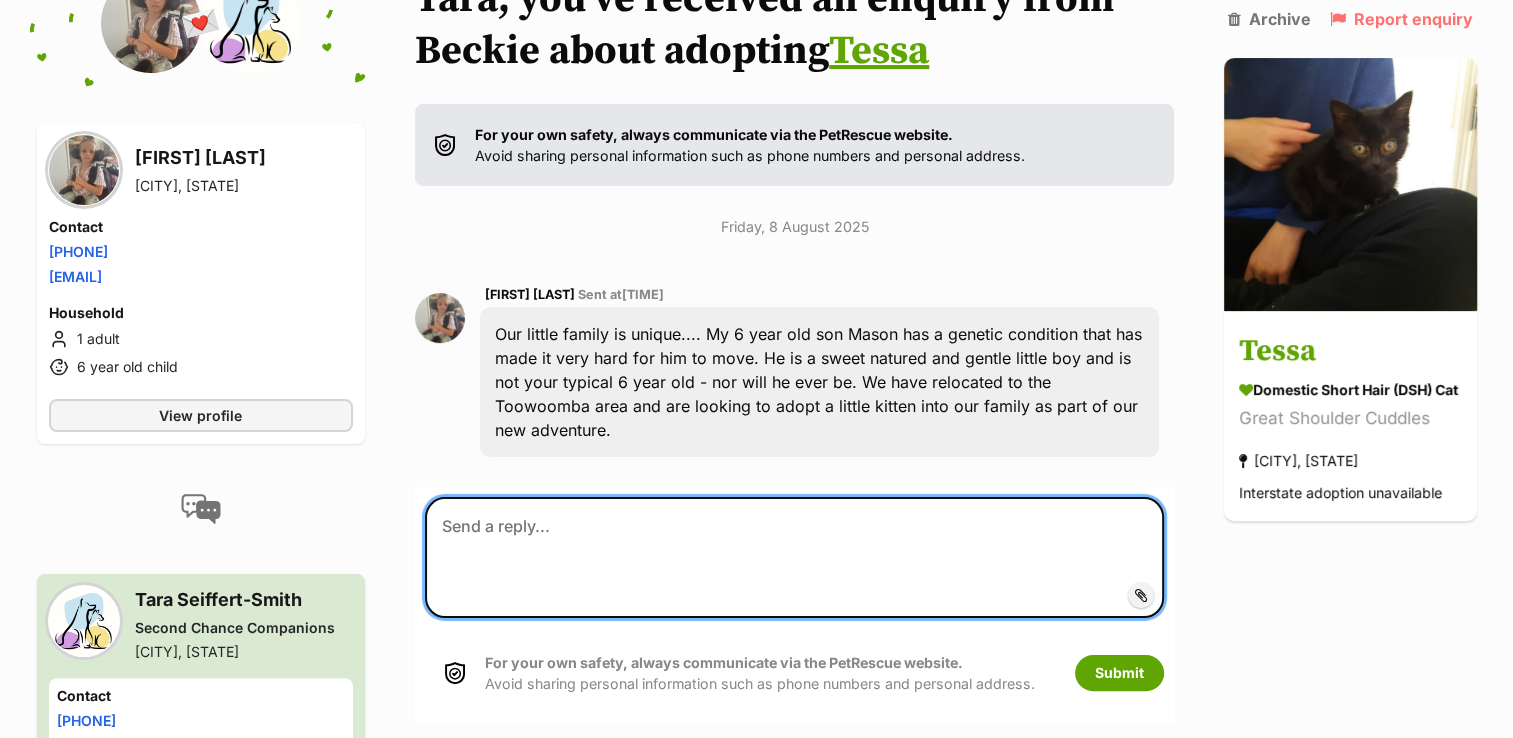 click at bounding box center (794, 557) 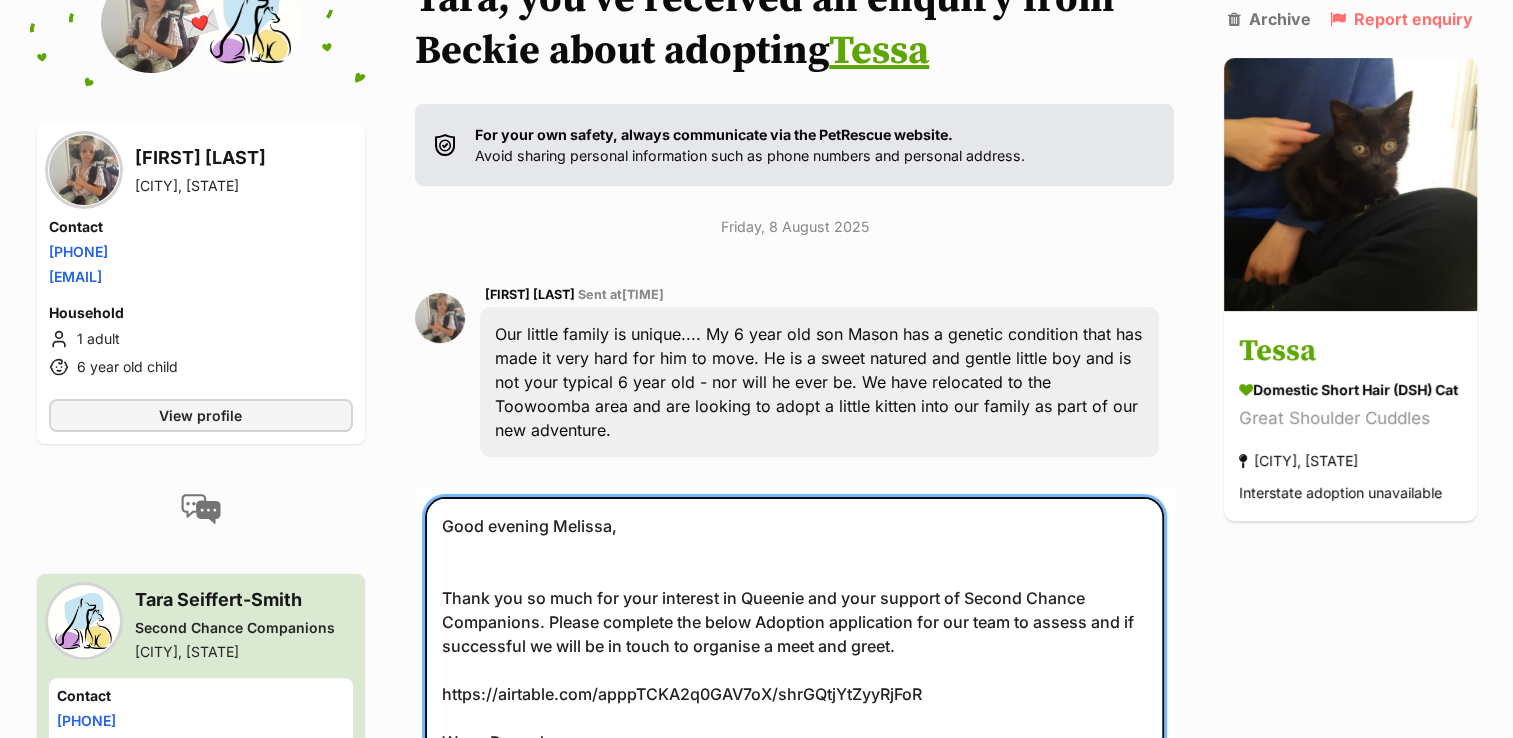 scroll, scrollTop: 324, scrollLeft: 0, axis: vertical 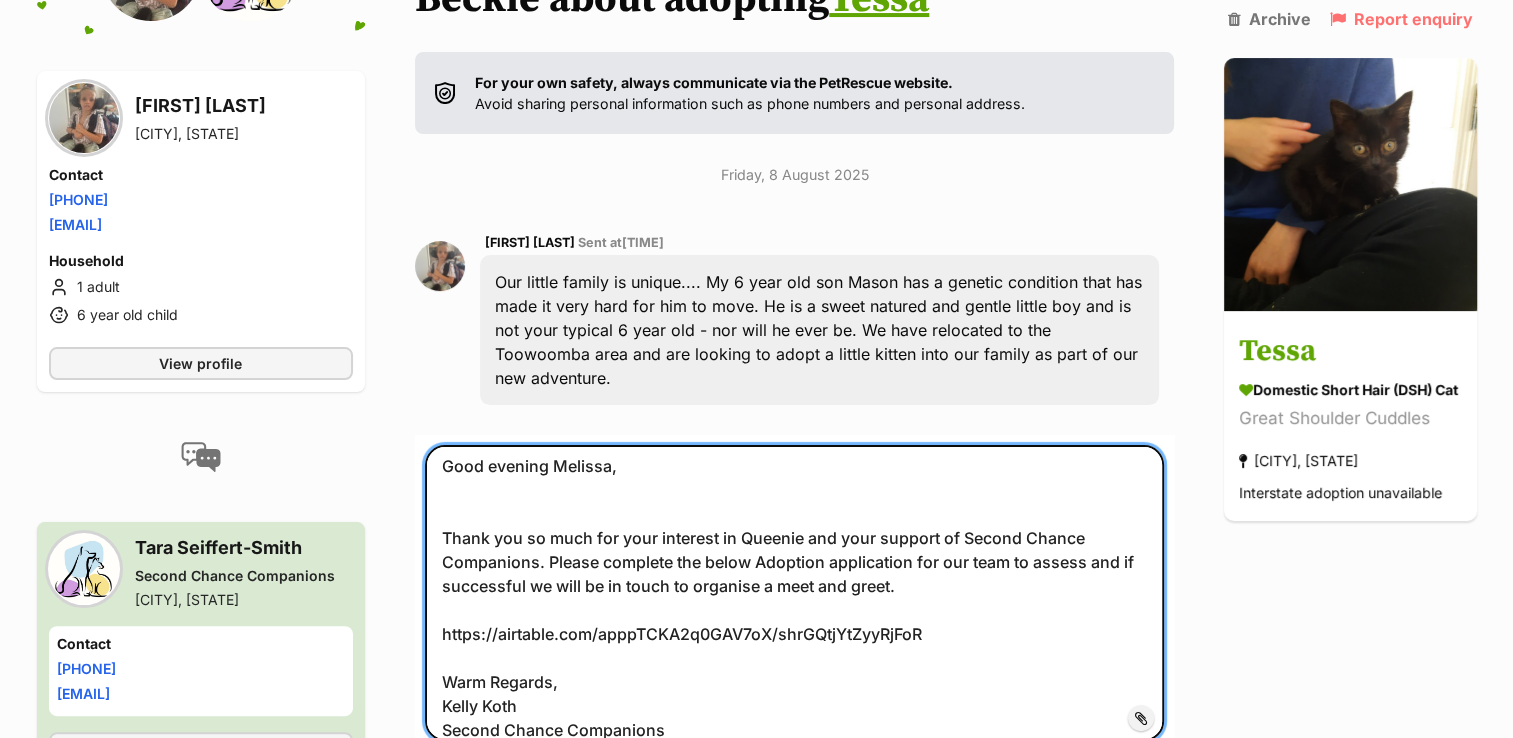 drag, startPoint x: 644, startPoint y: 466, endPoint x: 530, endPoint y: 464, distance: 114.01754 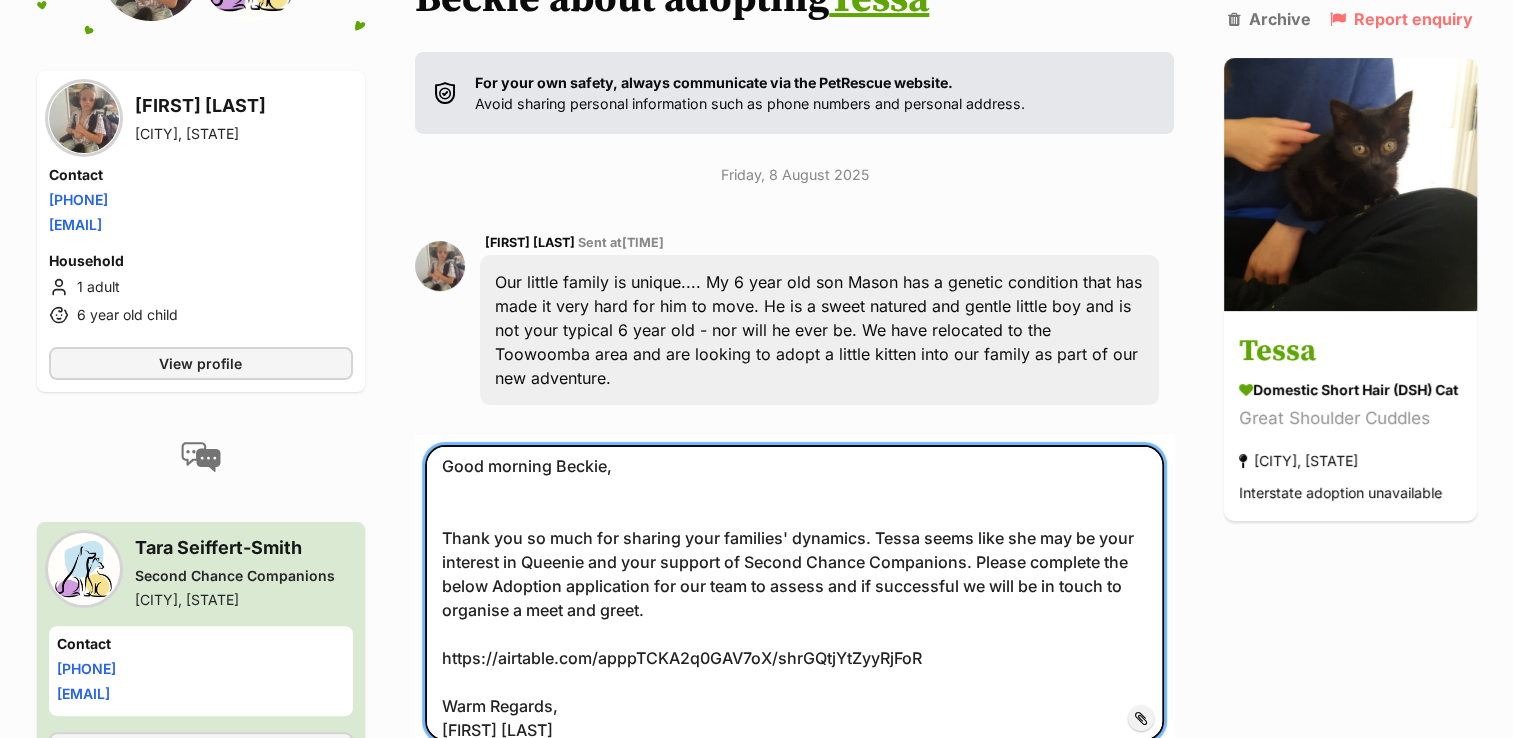 click on "Good morning Beckie,
Thank you so much for sharing your families' dynamics. Tessa seems like she may be your interest in Queenie and your support of Second Chance Companions. Please complete the below Adoption application for our team to assess and if successful we will be in touch to organise a meet and greet.
https://airtable.com/apppTCKA2q0GAV7oX/shrGQtjYtZyyRjFoR
Warm Regards,
[FIRST] [LAST]
Second Chance Companions" at bounding box center (794, 592) 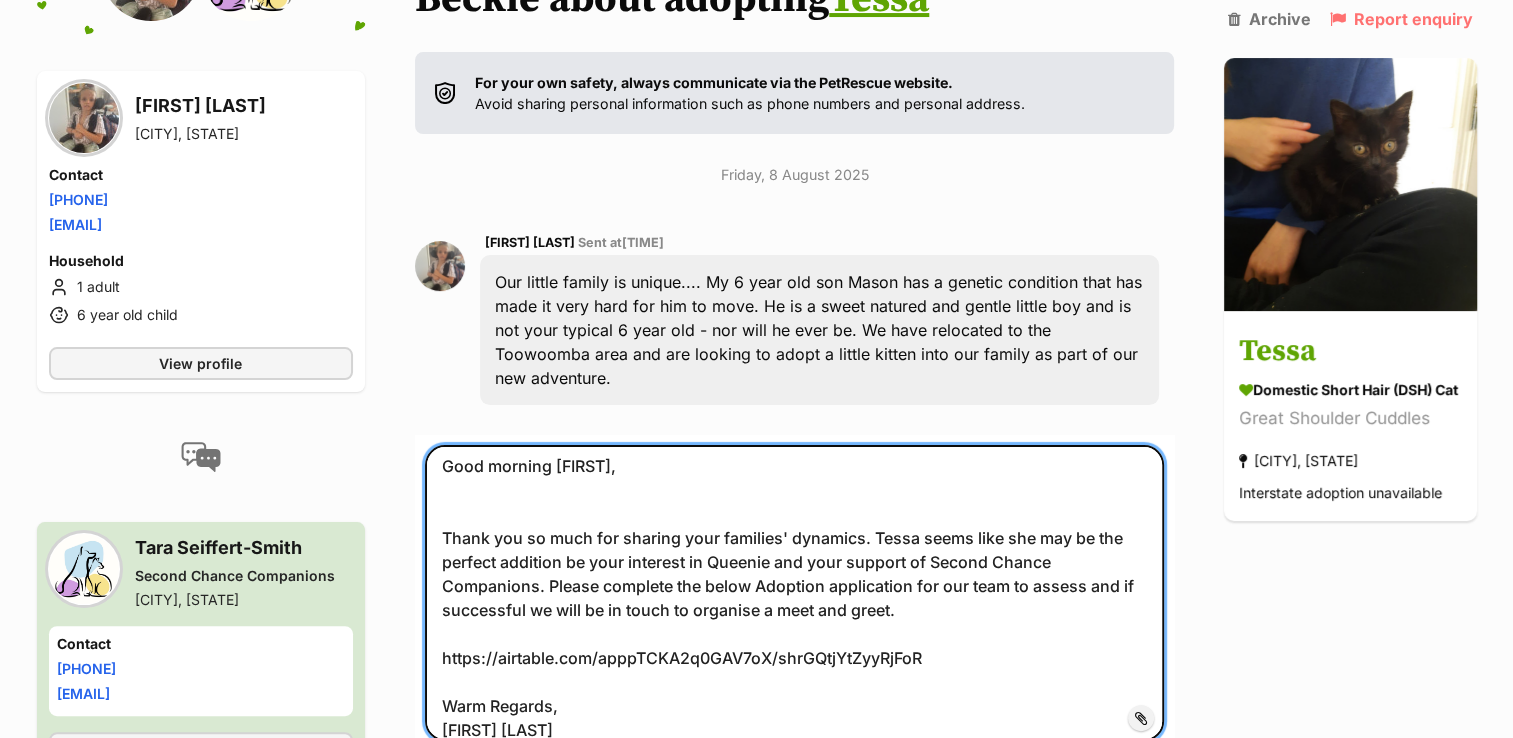 click on "Good morning [FIRST],
Thank you so much for sharing your families' dynamics. Tessa seems like she may be the perfect addition be your interest in Queenie and your support of Second Chance Companions. Please complete the below Adoption application for our team to assess and if successful we will be in touch to organise a meet and greet.
https://airtable.com/apppTCKA2q0GAV7oX/shrGQtjYtZyyRjFoR
Warm Regards,
[FIRST] [LAST]
Second Chance Companions" at bounding box center [794, 592] 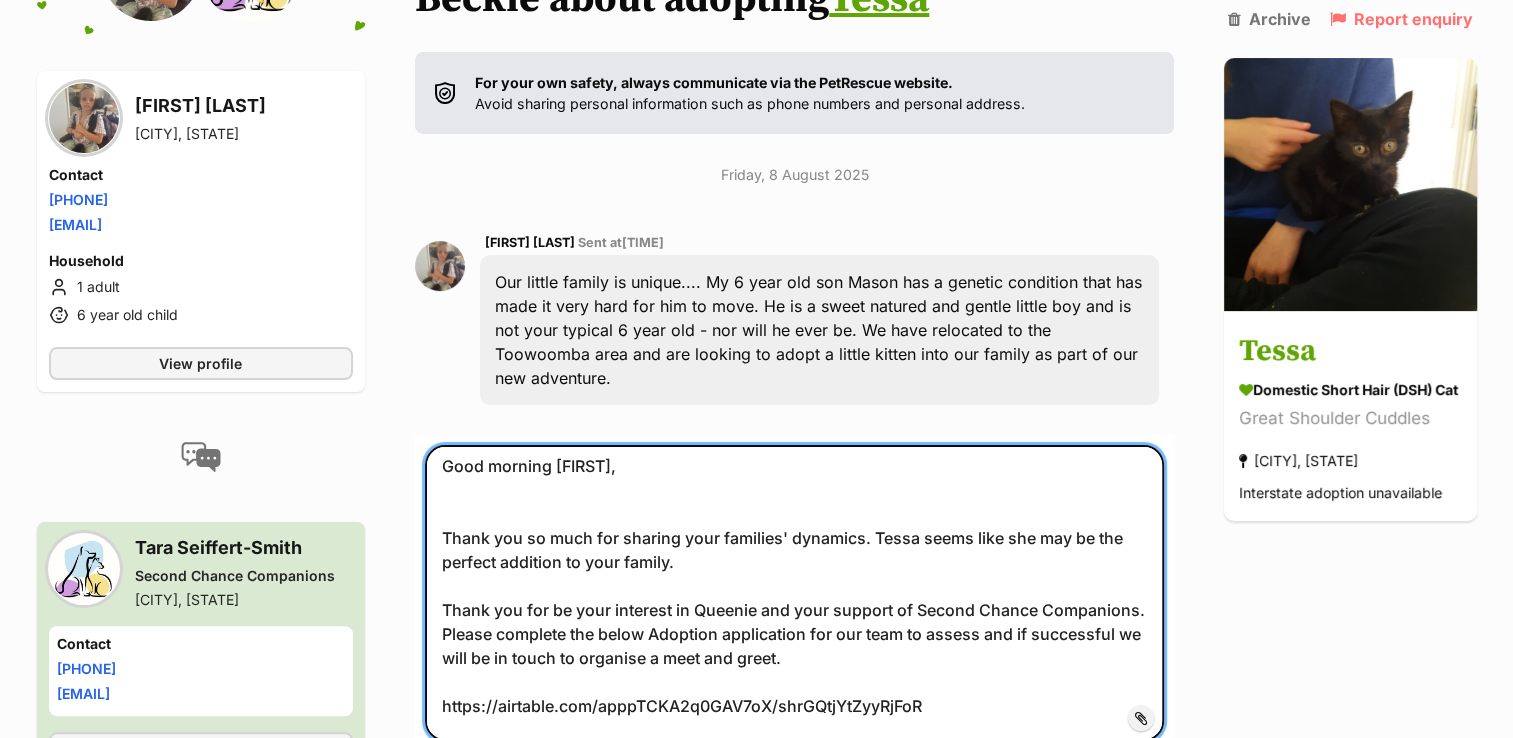 click on "Good morning [FIRST],
Thank you so much for sharing your families' dynamics. Tessa seems like she may be the perfect addition to your family.
Thank you for be your interest in Queenie and your support of Second Chance Companions. Please complete the below Adoption application for our team to assess and if successful we will be in touch to organise a meet and greet.
https://airtable.com/apppTCKA2q0GAV7oX/shrGQtjYtZyyRjFoR
Warm Regards,
[FIRST] [LAST]
Second Chance Companions" at bounding box center [794, 592] 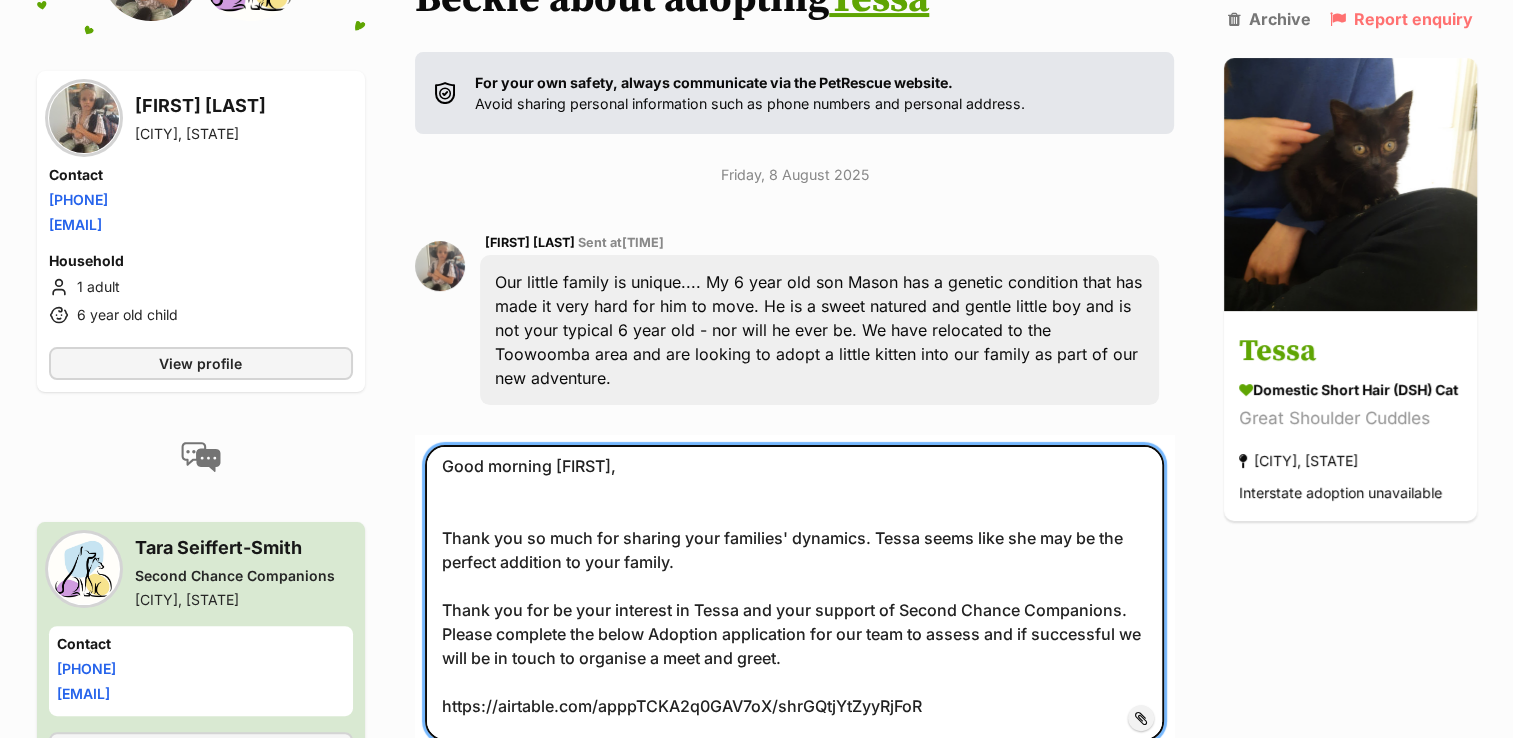 type on "Good morning [FIRST],
Thank you so much for sharing your families' dynamics. Tessa seems like she may be the perfect addition to your family.
Thank you for be your interest in Tessa and your support of Second Chance Companions. Please complete the below Adoption application for our team to assess and if successful we will be in touch to organise a meet and greet.
https://airtable.com/apppTCKA2q0GAV7oX/shrGQtjYtZyyRjFoR
Warm Regards,
[FIRST] [LAST]
Second Chance Companions" 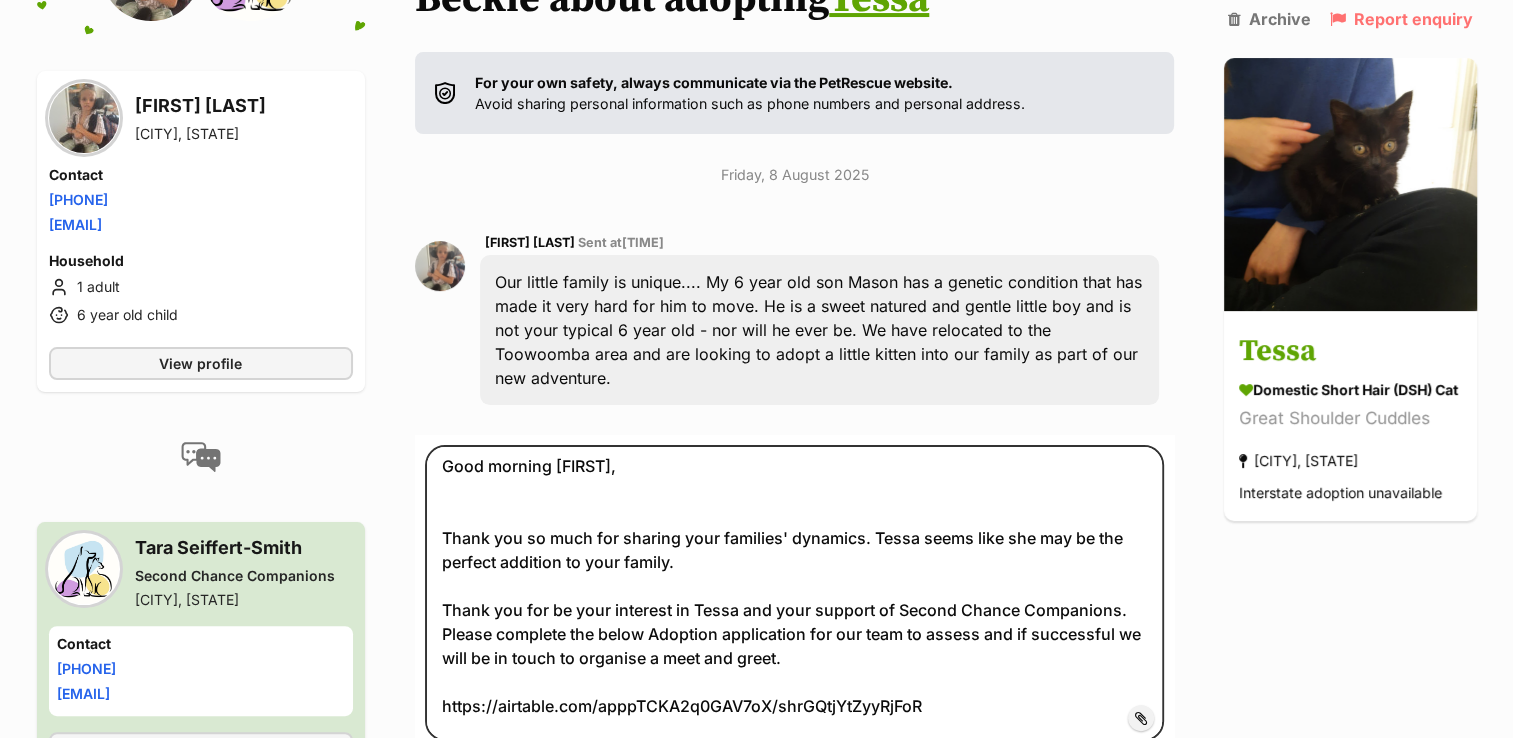 click on "Back to all conversations
💌
Conversation participant details
[FIRST] [LAST]
[CITY], [STATE]
Contact
Phone number
Phone number
[PHONE]
Email address
[EMAIL]
Household
1 adult
6 year old child
View profile
[FIRST] [LAST]
[COMPANY NAME]
[CITY], [STATE]
Contact
Phone number
Phone number
[PHONE]
Email address
[EMAIL]
View group profile
Edit profile info
[FIRST], you’ve received an enquiry from [FIRST] about adopting Tessa
For your own safety, always communicate via the PetRescue website.  Avoid sharing personal information such as phone numbers and personal address.
Friday,  8 August 2025
[FIRST] [LAST]
Sent at
7:23 am" at bounding box center [757, 392] 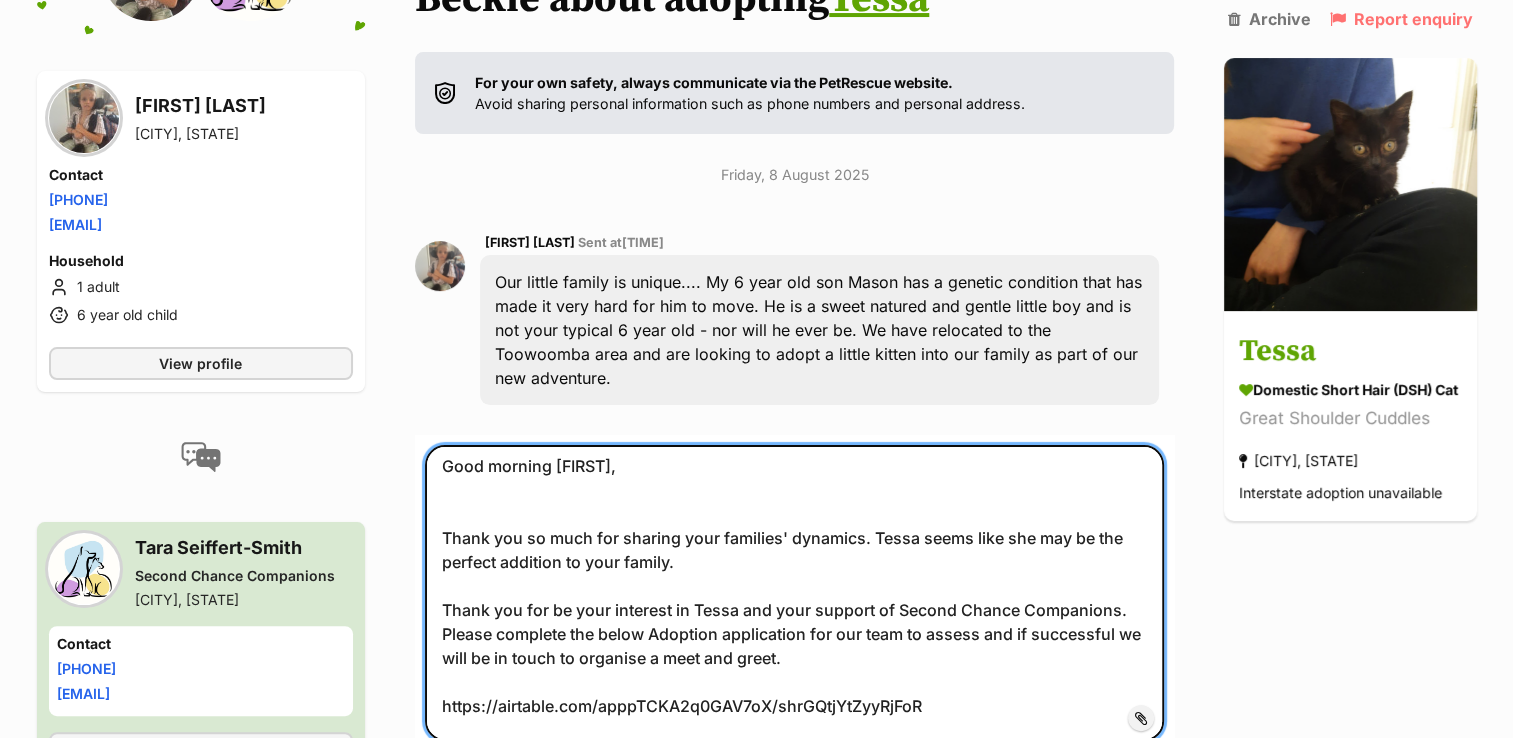 scroll, scrollTop: 97, scrollLeft: 0, axis: vertical 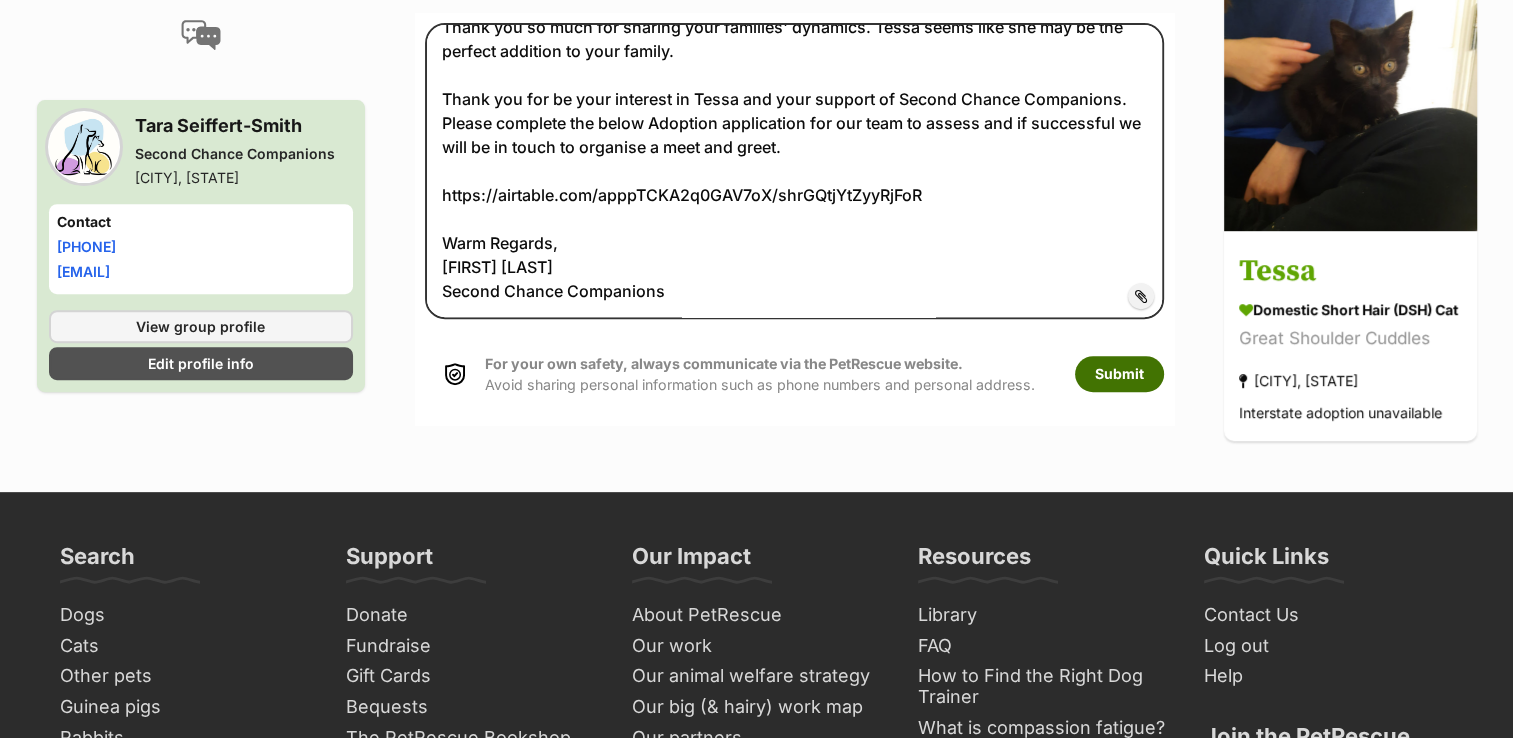 click on "Submit" at bounding box center (1119, 374) 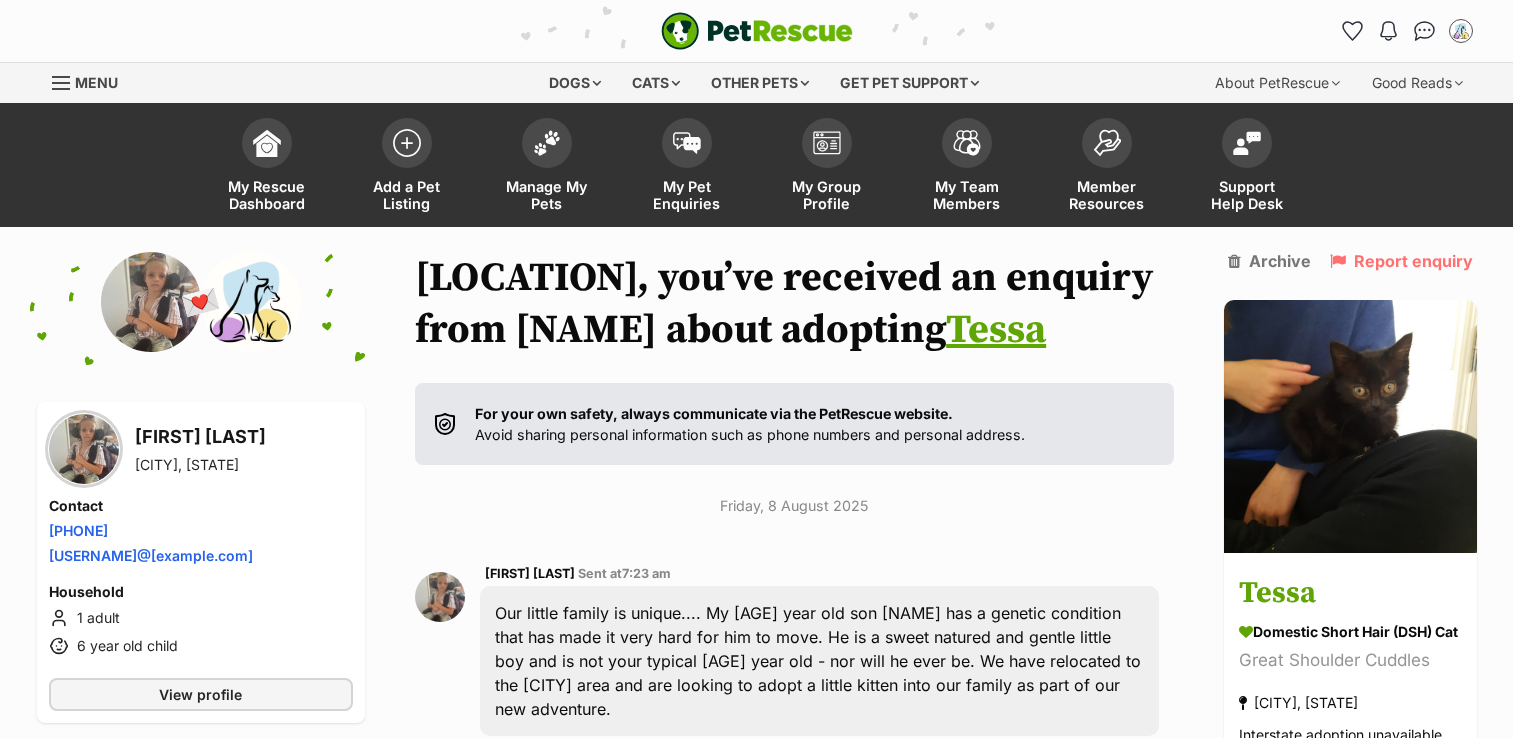 scroll, scrollTop: 1213, scrollLeft: 0, axis: vertical 